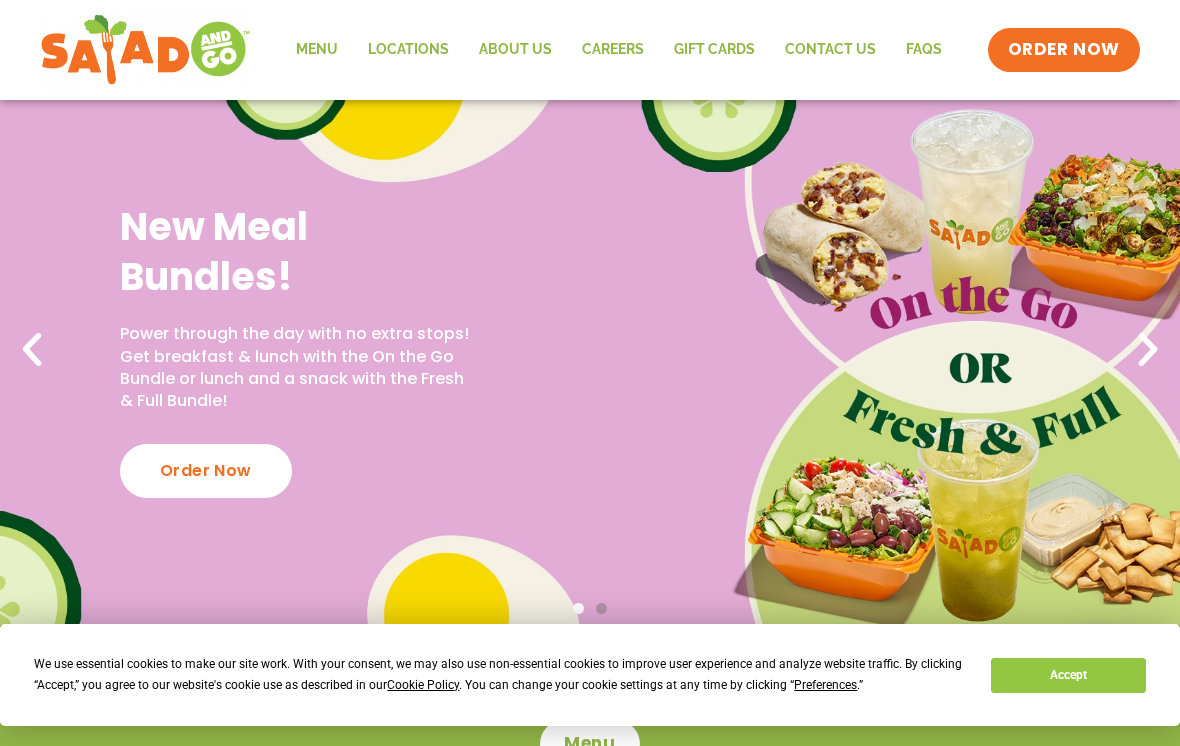 scroll, scrollTop: 0, scrollLeft: 0, axis: both 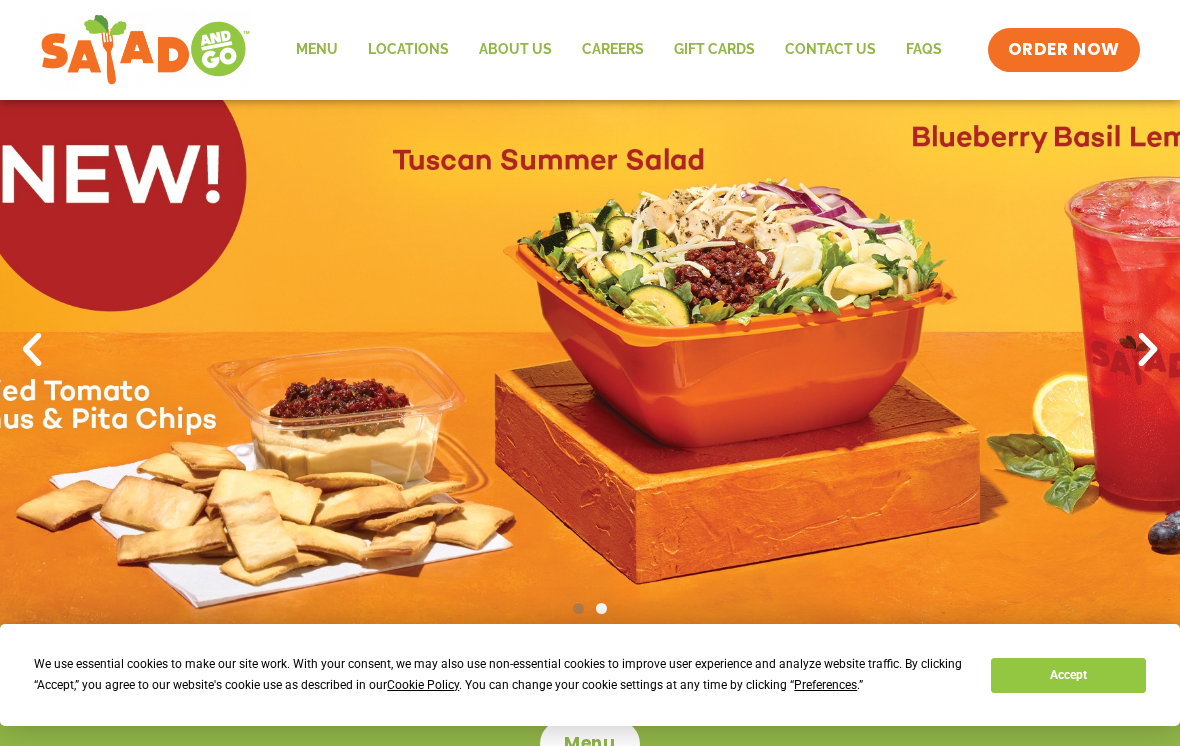click on "Locations" 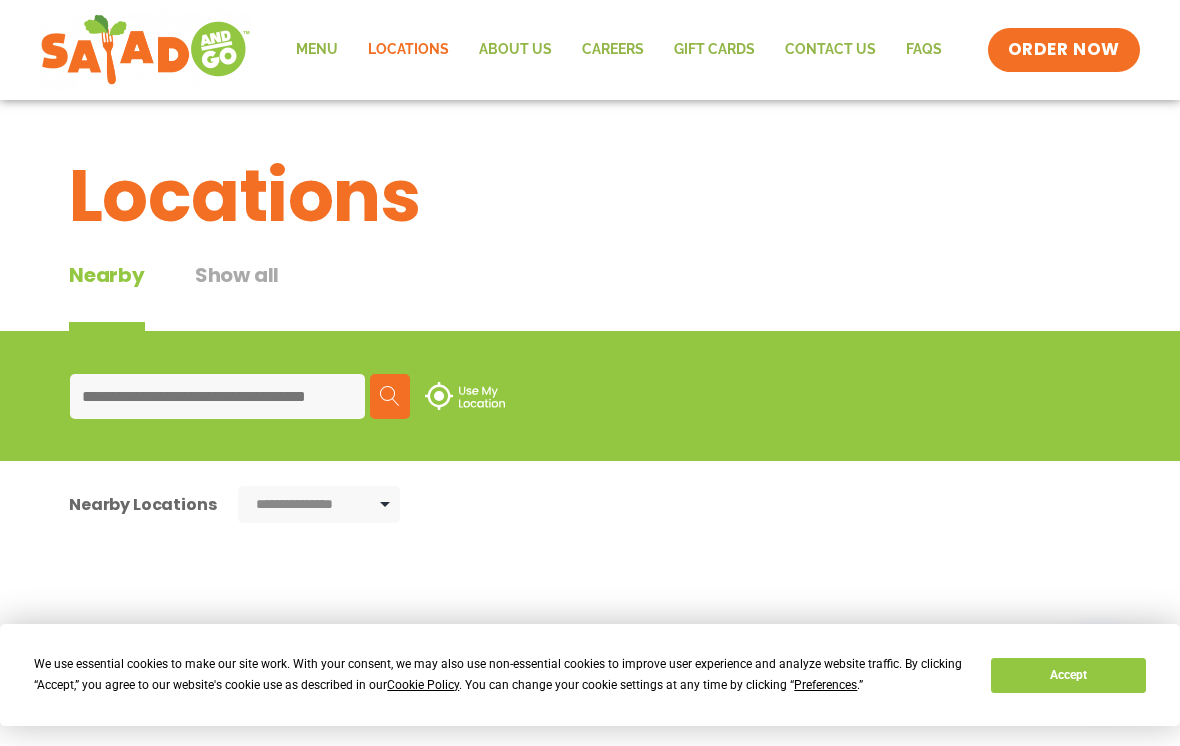 scroll, scrollTop: 0, scrollLeft: 0, axis: both 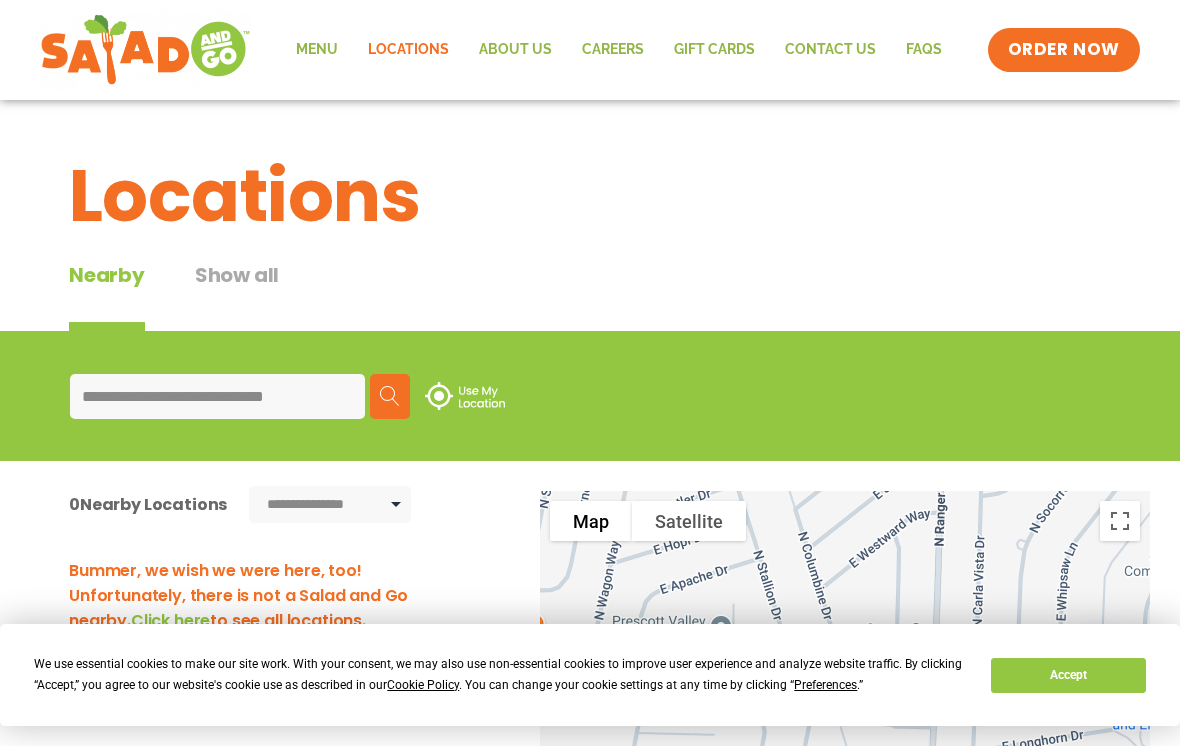click on "**********" at bounding box center [217, 396] 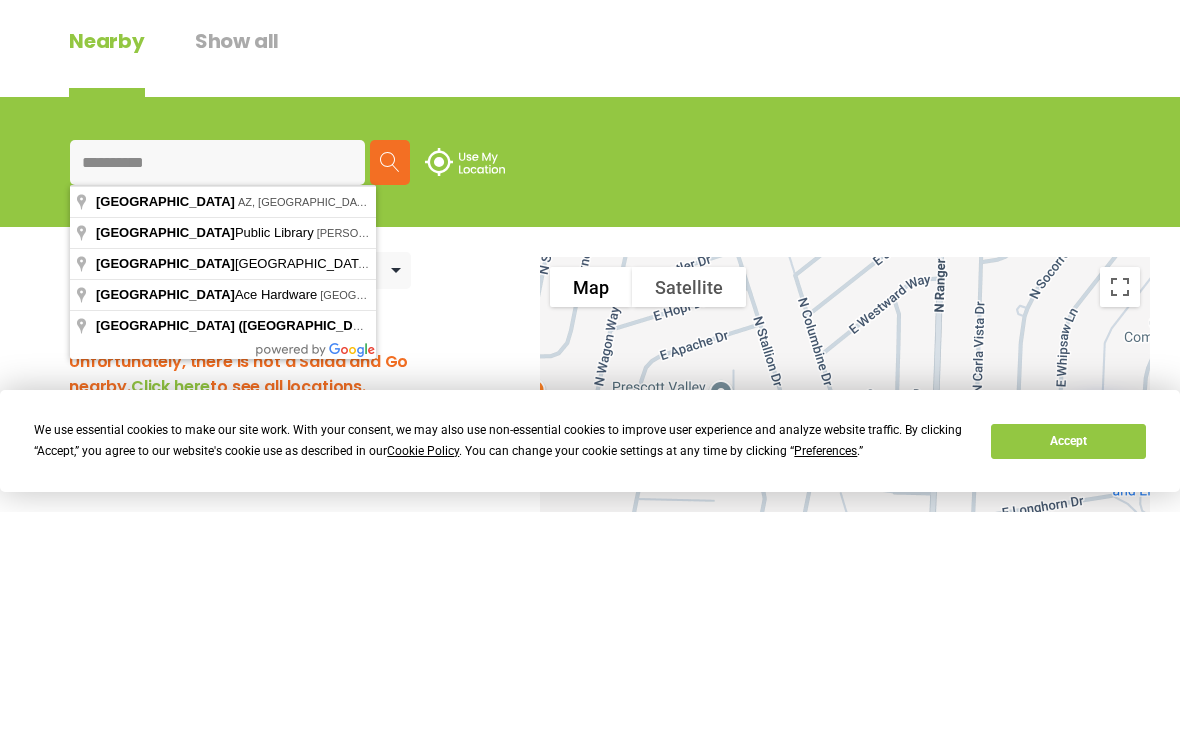 type on "********" 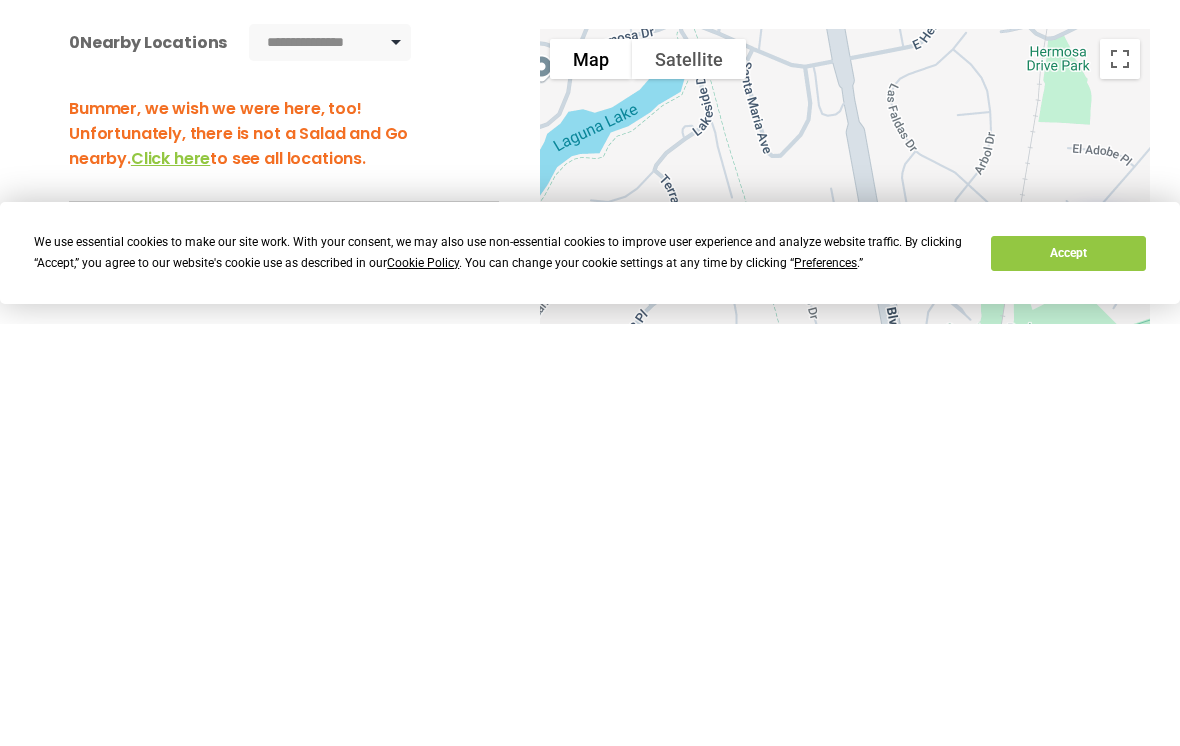 scroll, scrollTop: 41, scrollLeft: 0, axis: vertical 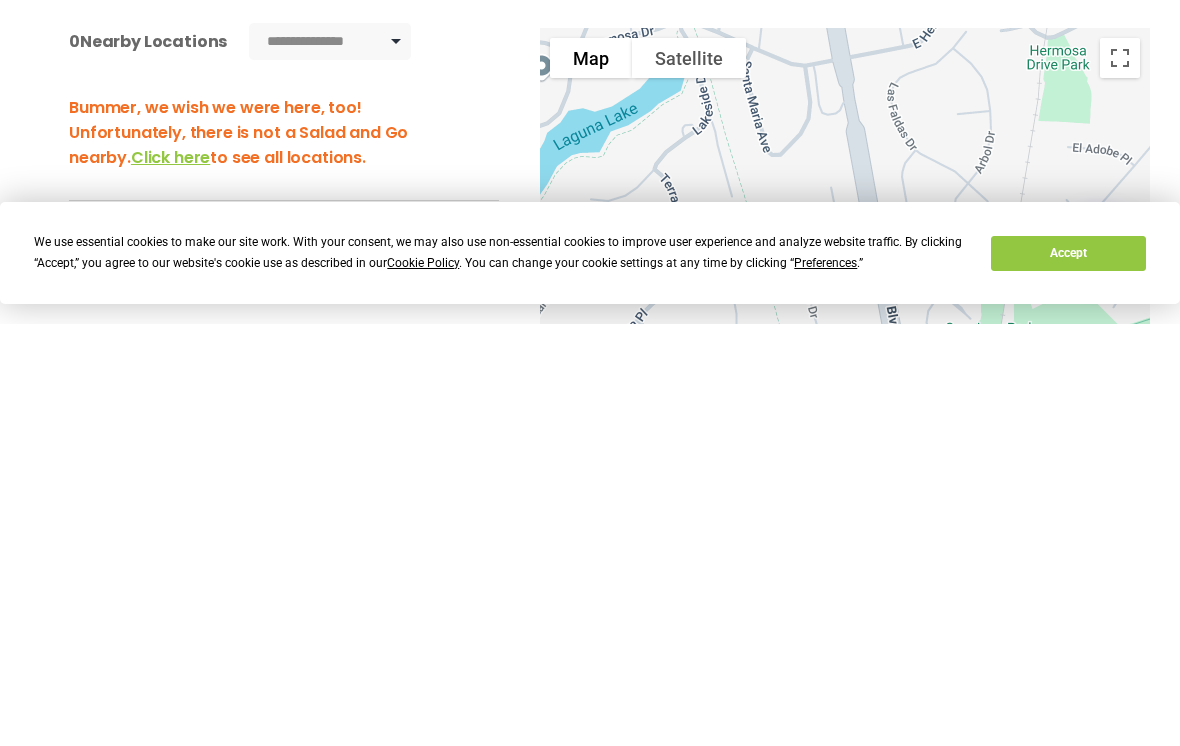 type on "*****" 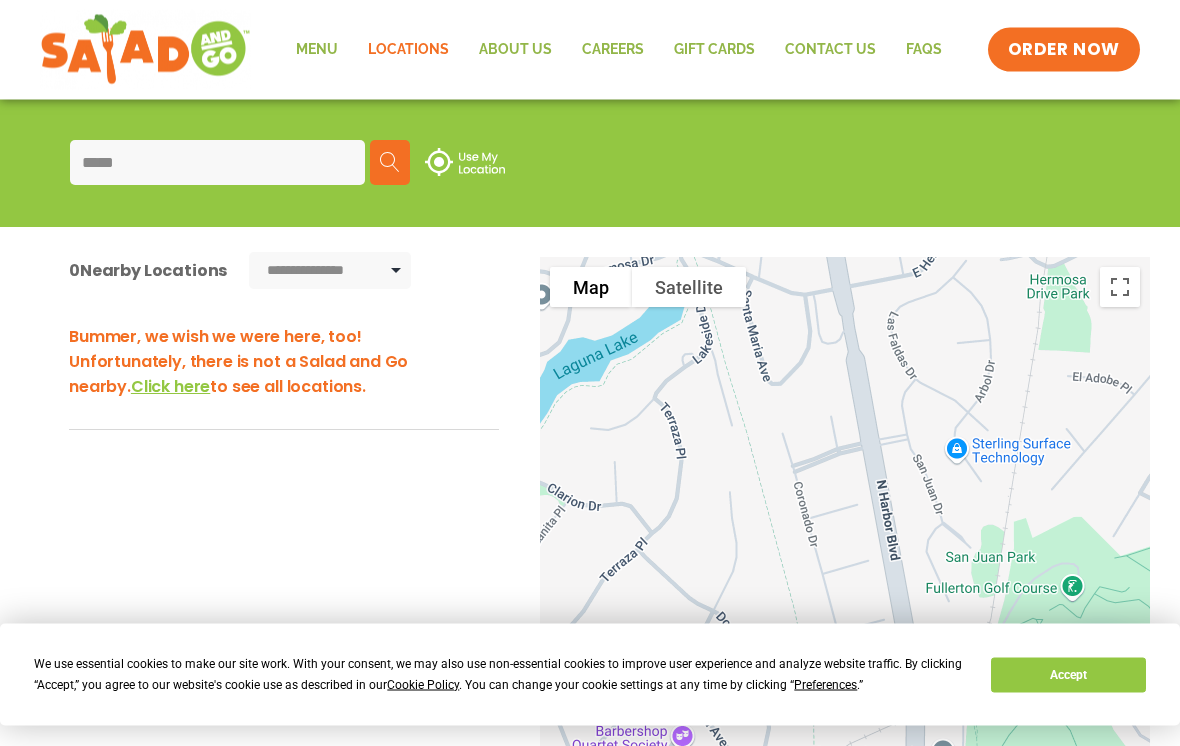scroll, scrollTop: 234, scrollLeft: 0, axis: vertical 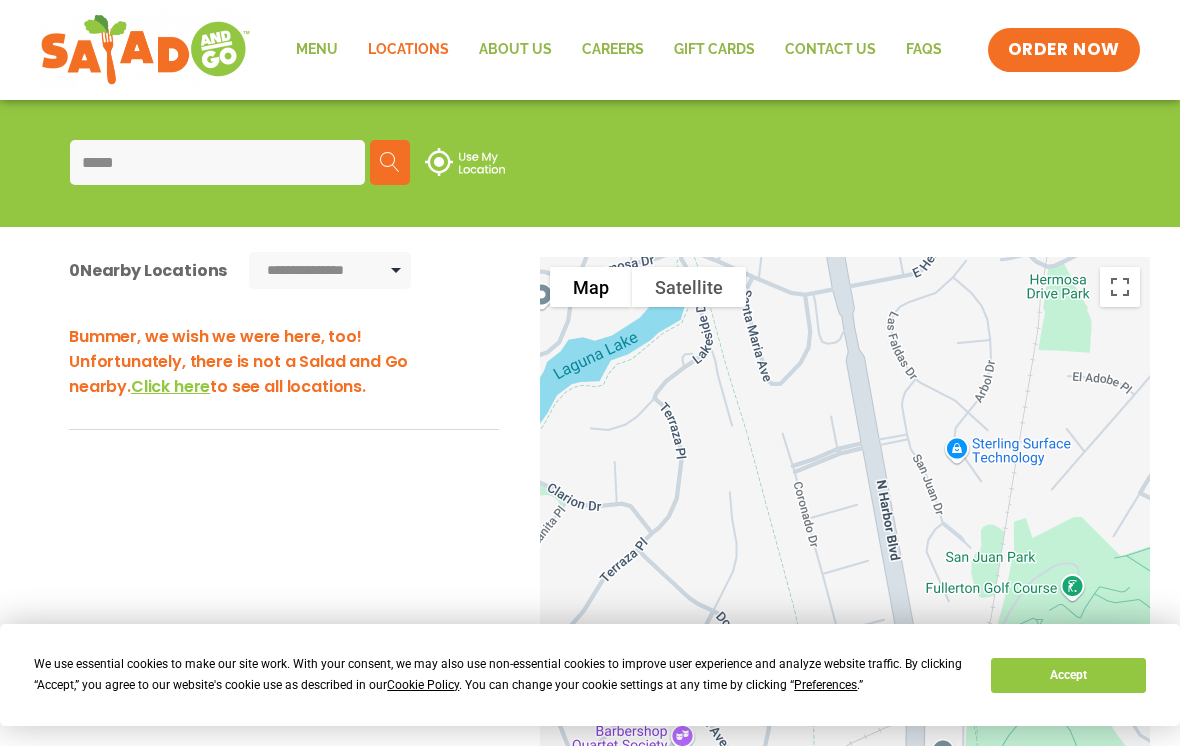 click on "**********" at bounding box center (330, 270) 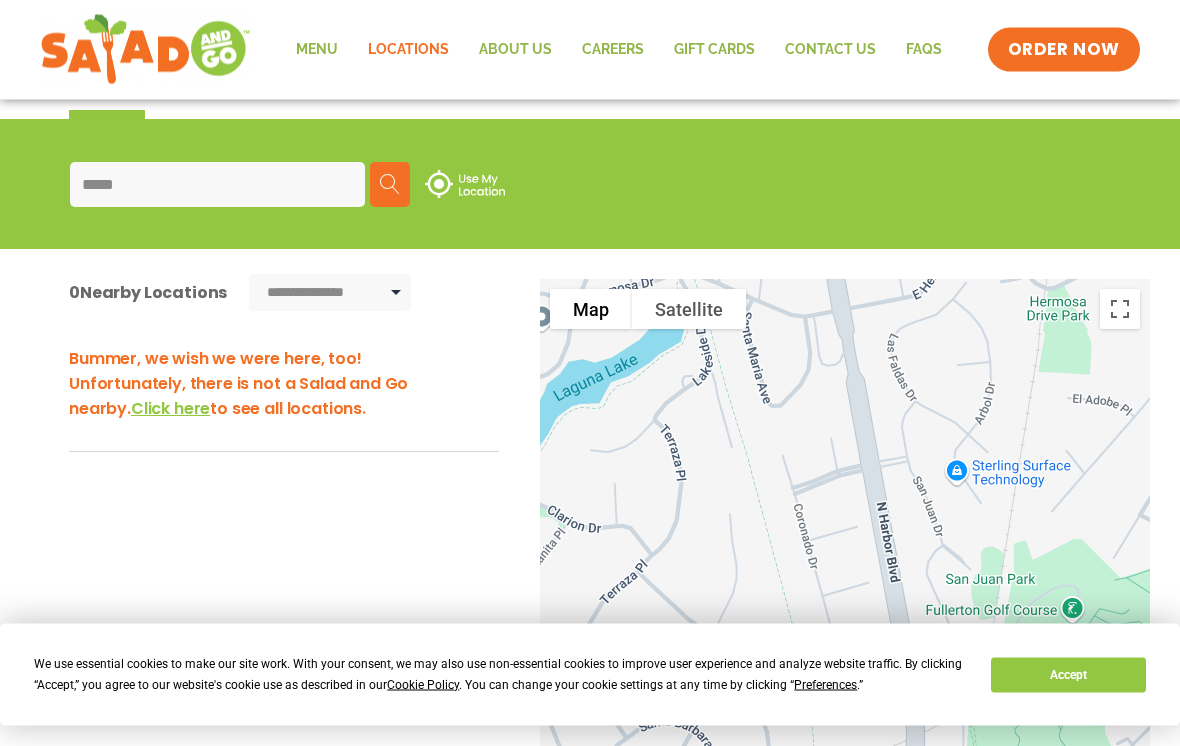 scroll, scrollTop: 212, scrollLeft: 0, axis: vertical 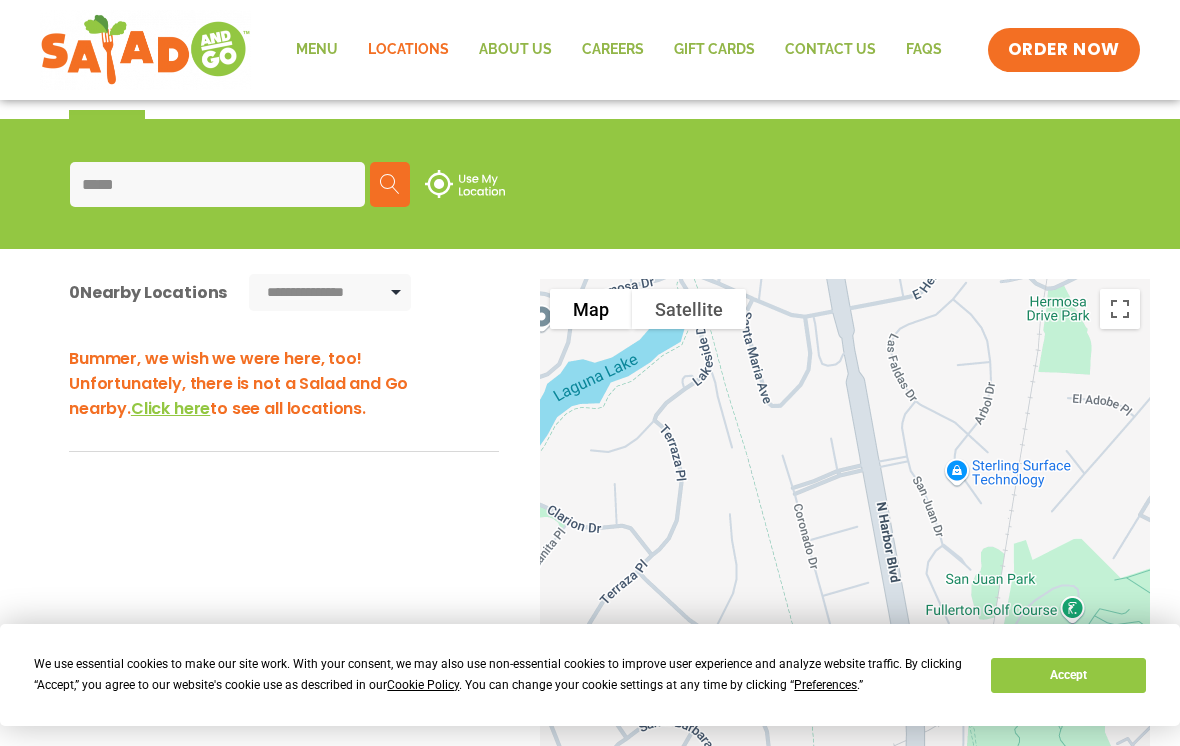 click on "Menu" 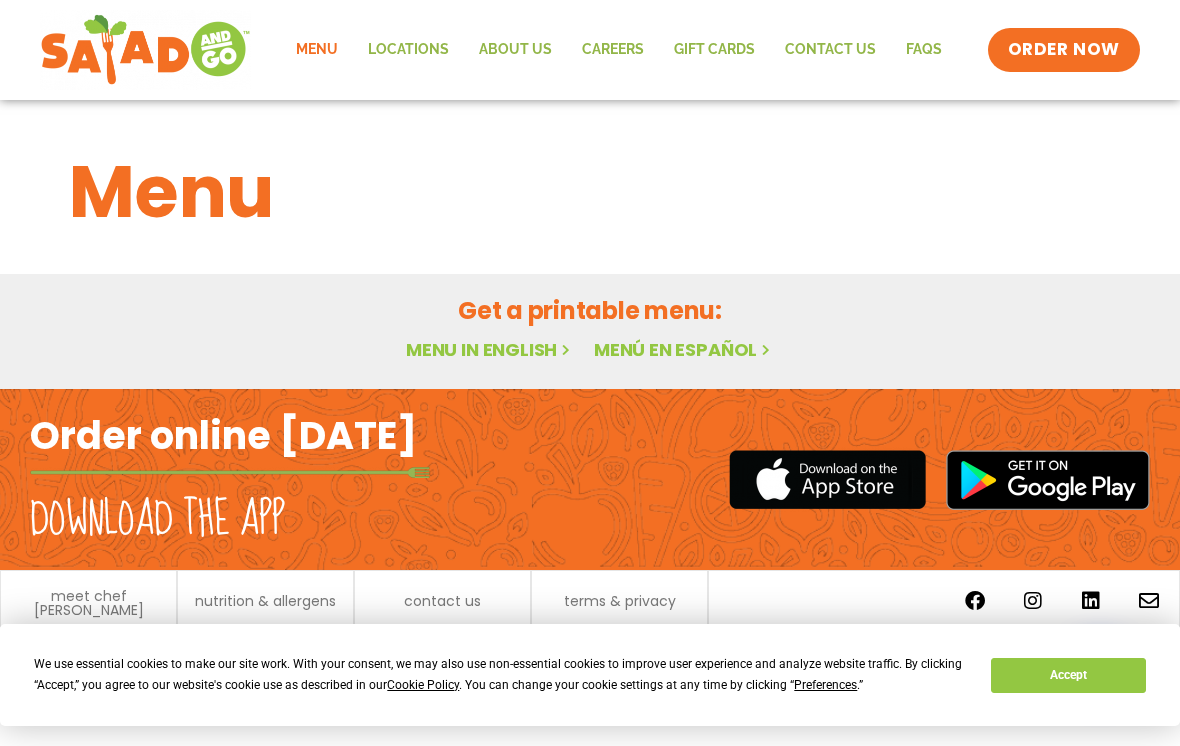 scroll, scrollTop: 0, scrollLeft: 0, axis: both 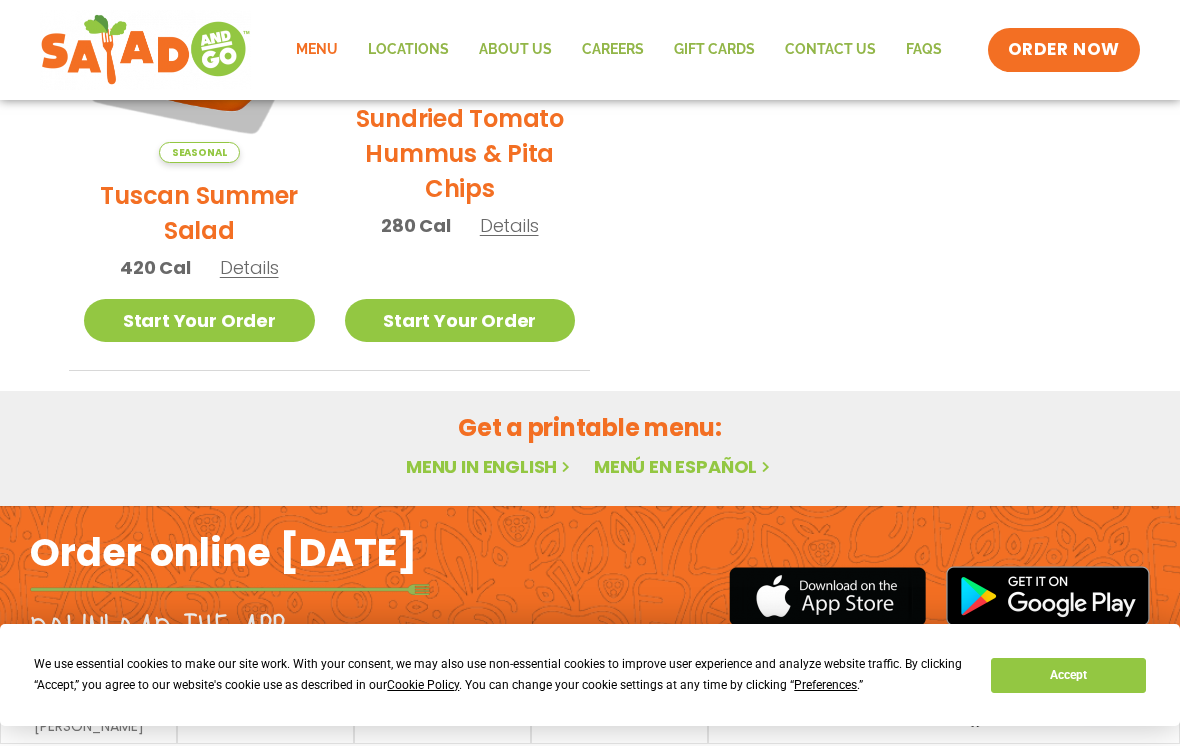 click on "Menu in English" at bounding box center (490, 466) 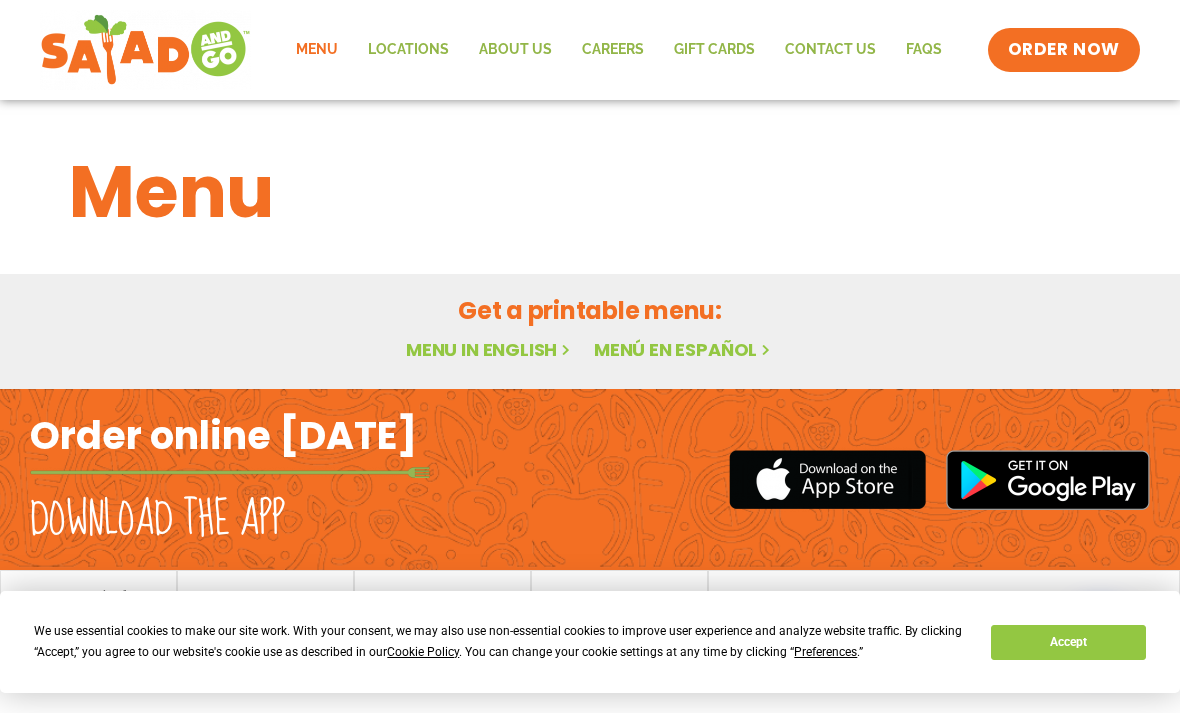 scroll, scrollTop: 0, scrollLeft: 0, axis: both 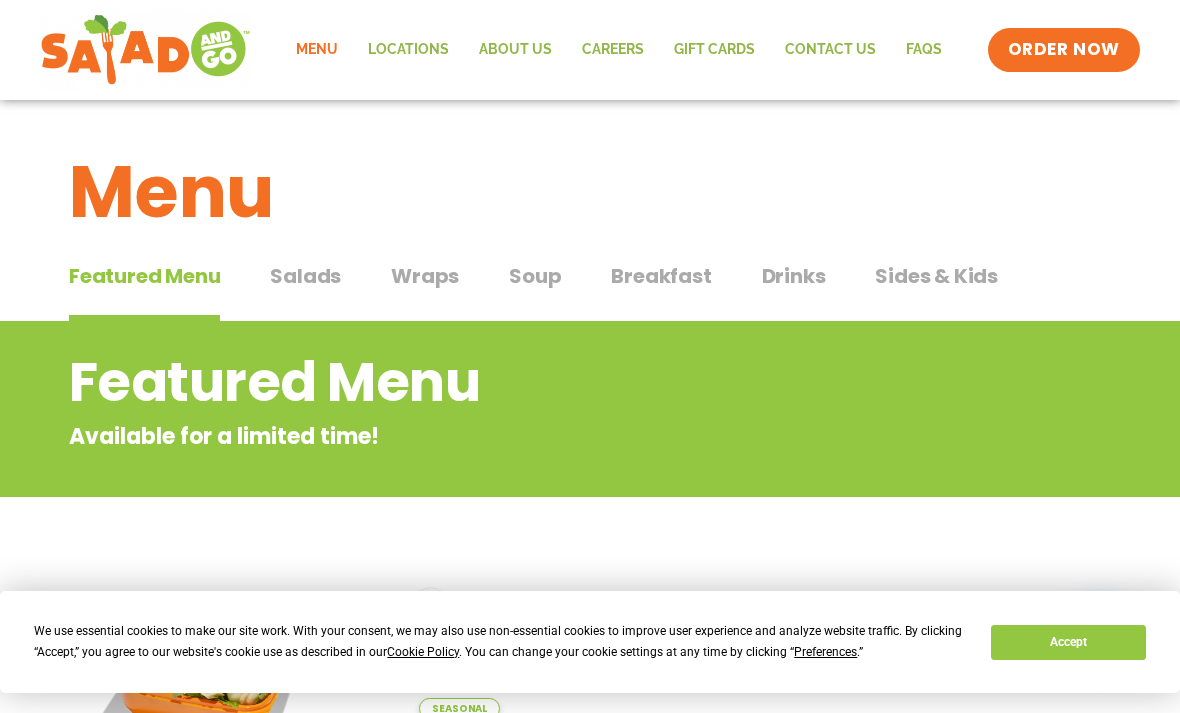 click on "Breakfast" at bounding box center [661, 276] 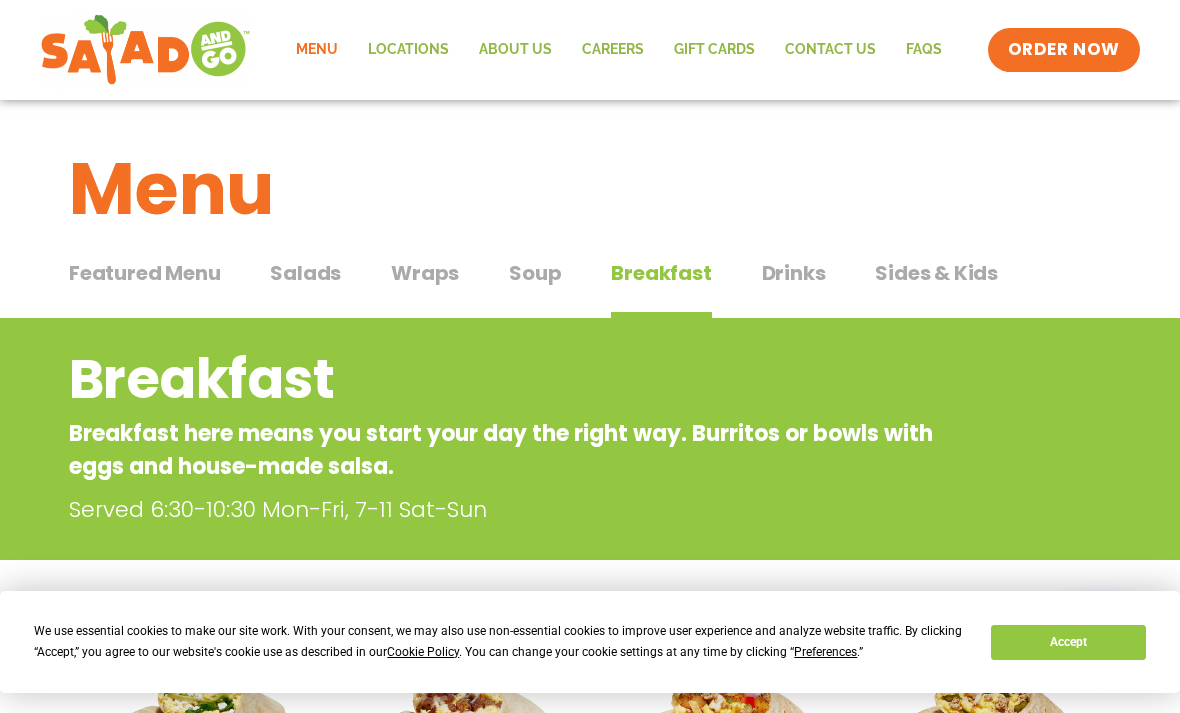 scroll, scrollTop: 0, scrollLeft: 0, axis: both 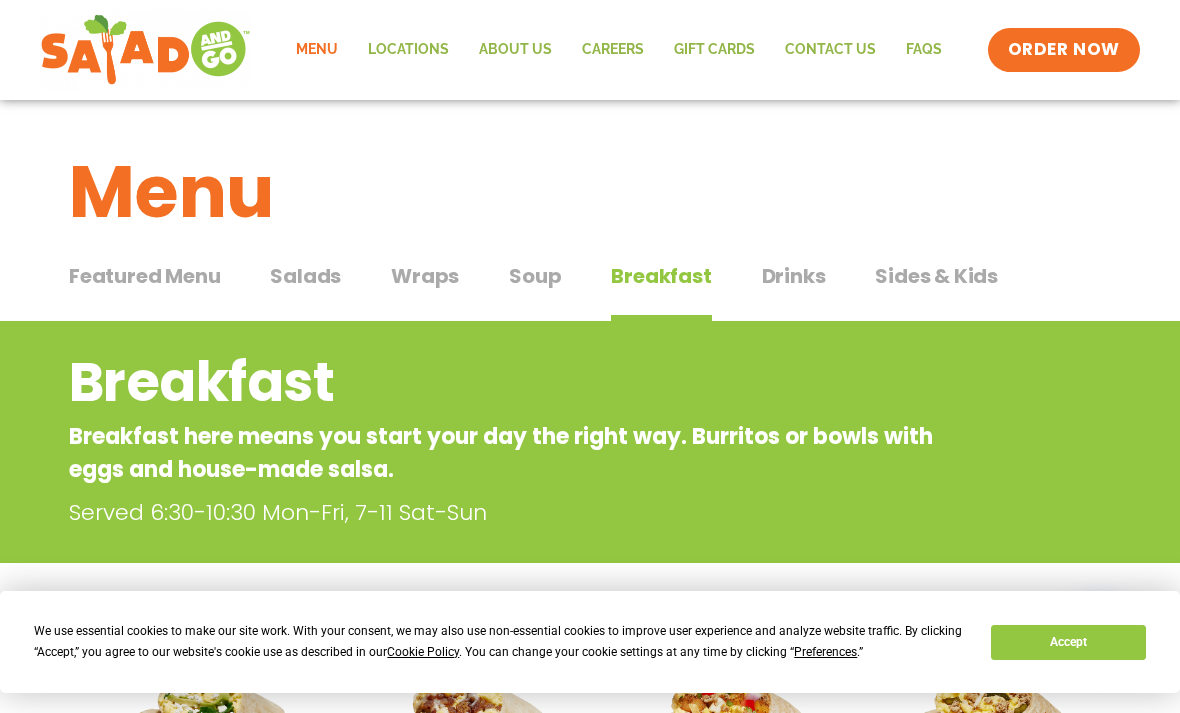 click on "Soup" at bounding box center (535, 276) 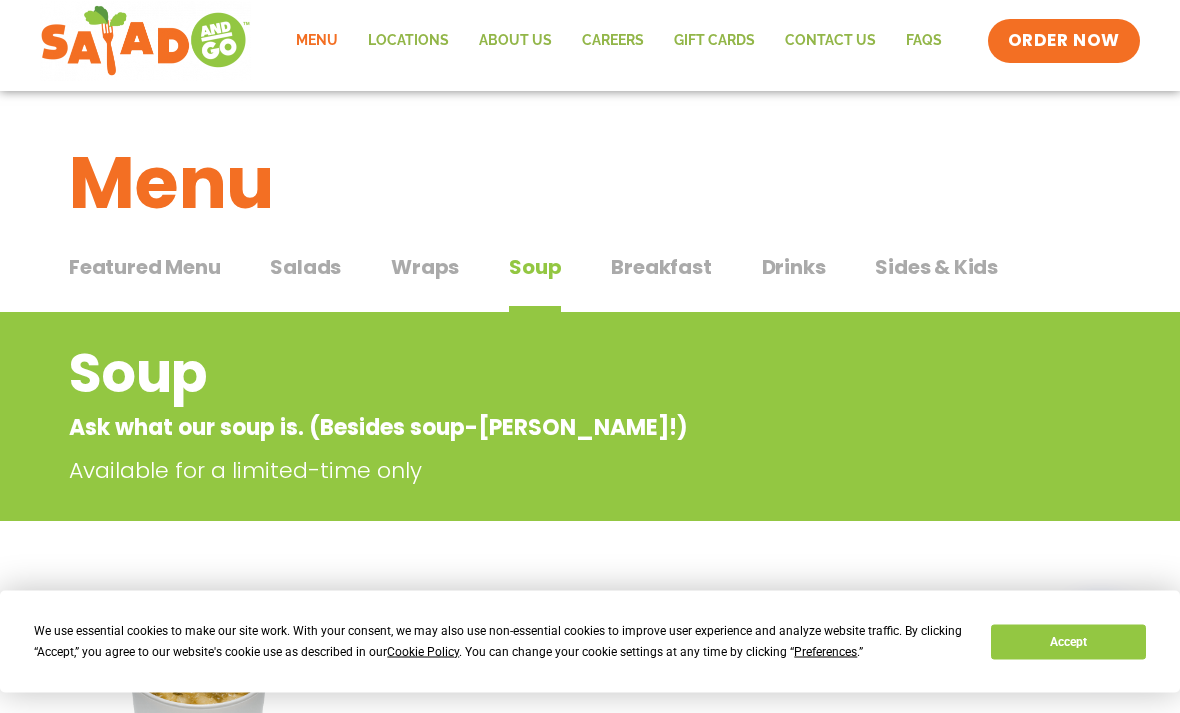 scroll, scrollTop: 0, scrollLeft: 0, axis: both 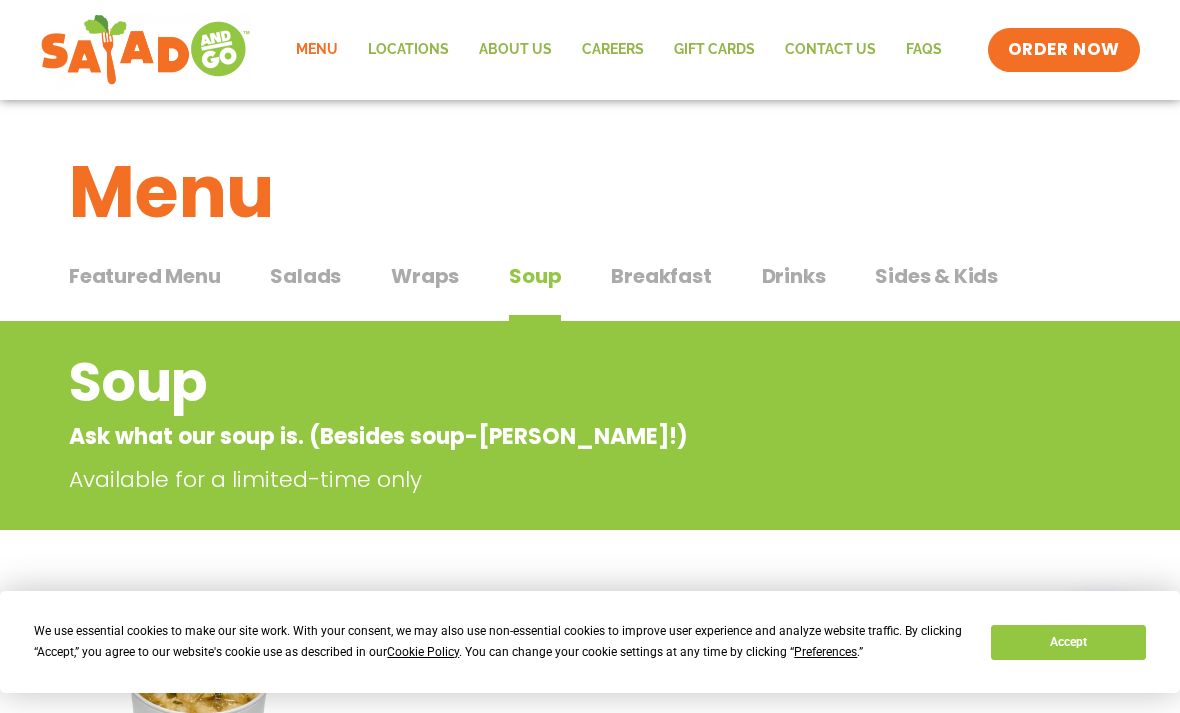 click on "Wraps" at bounding box center (425, 276) 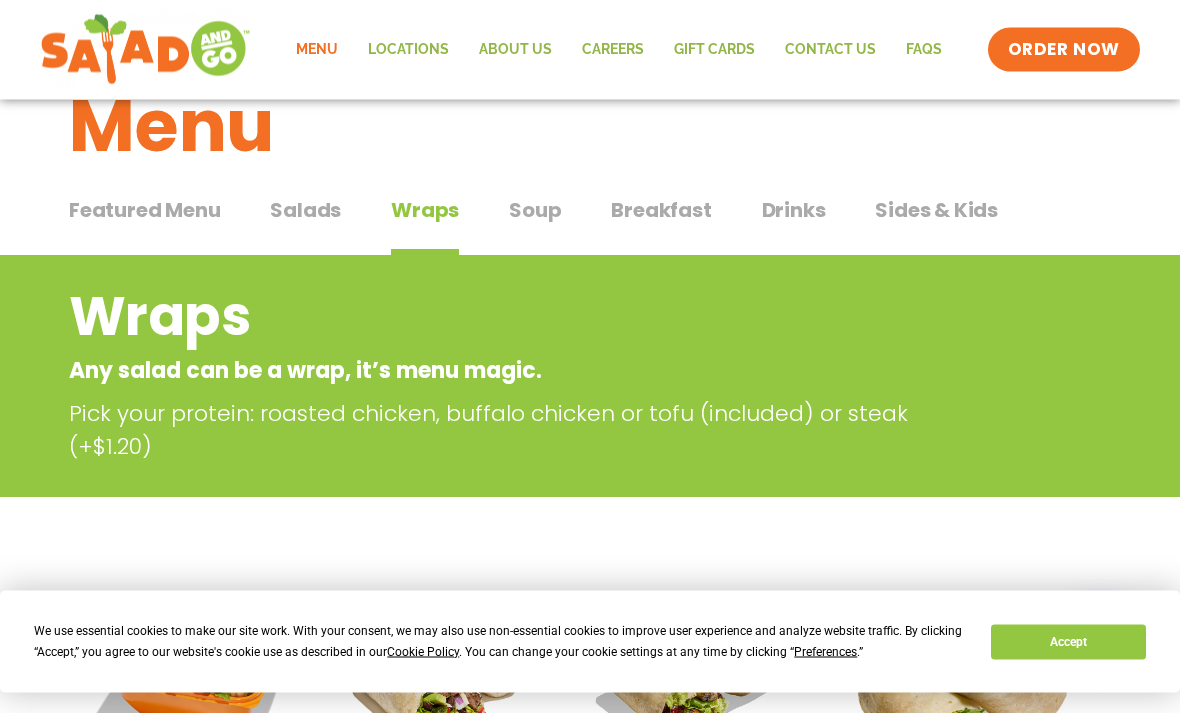 scroll, scrollTop: 0, scrollLeft: 0, axis: both 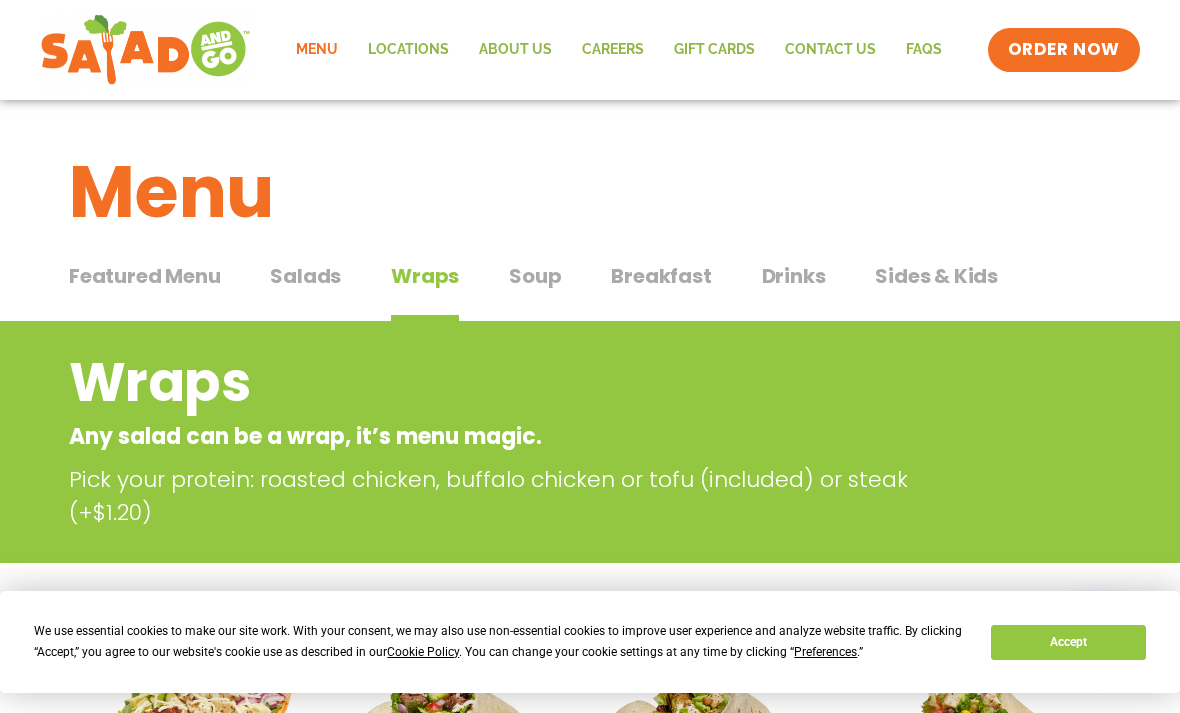 click on "Salads" at bounding box center [305, 276] 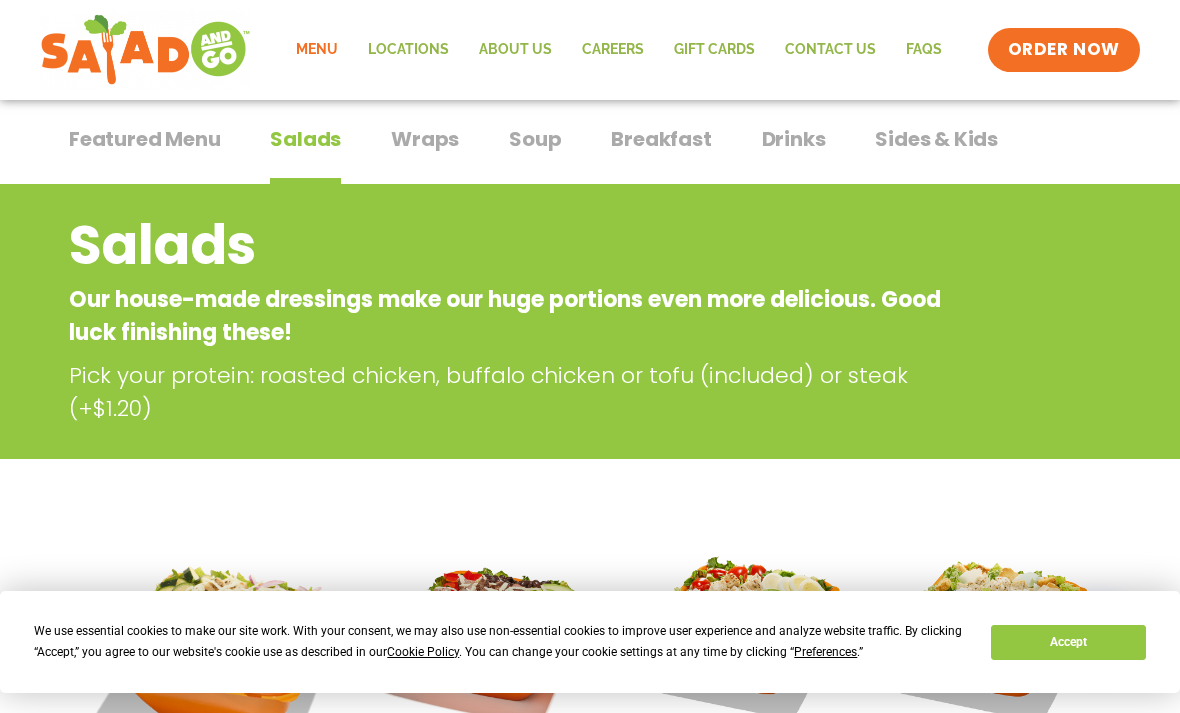 scroll, scrollTop: 0, scrollLeft: 0, axis: both 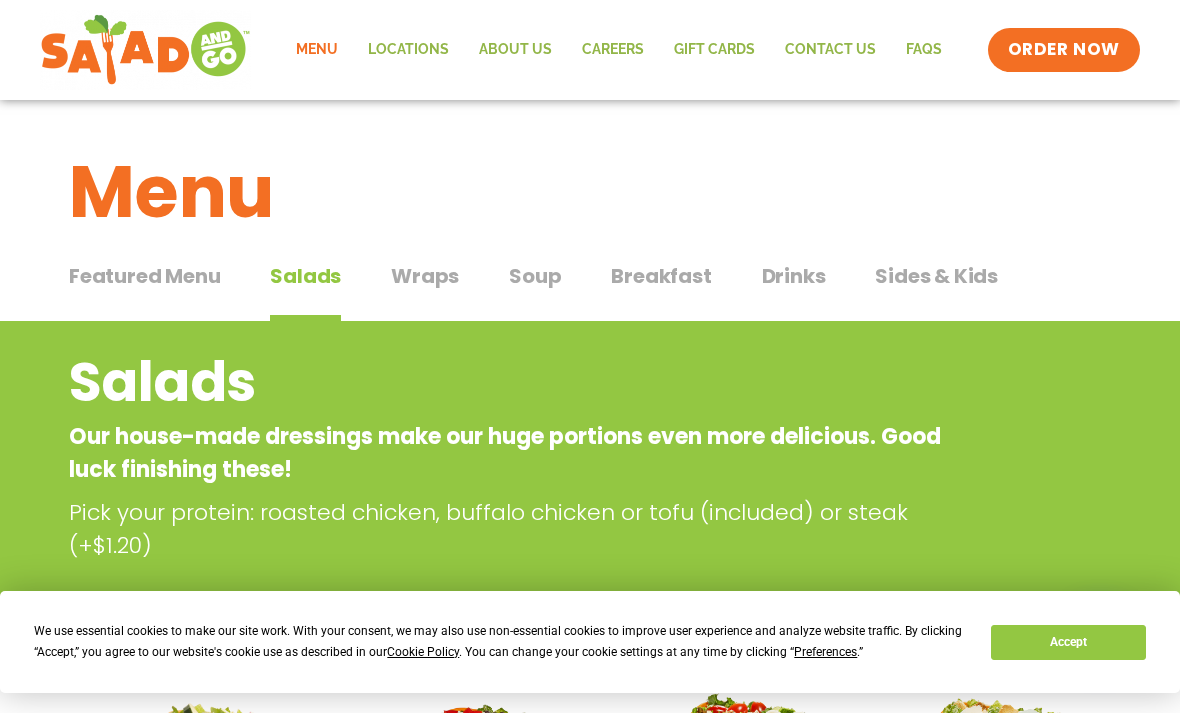click on "Featured Menu" at bounding box center (144, 276) 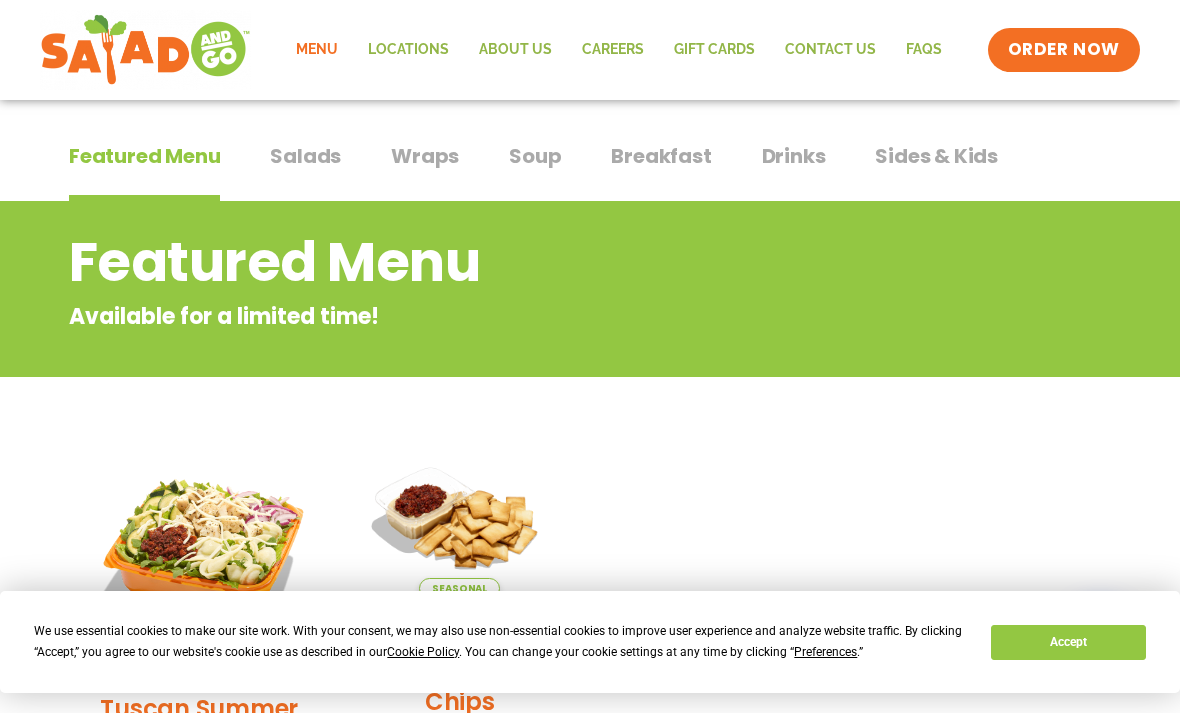 scroll, scrollTop: 0, scrollLeft: 0, axis: both 